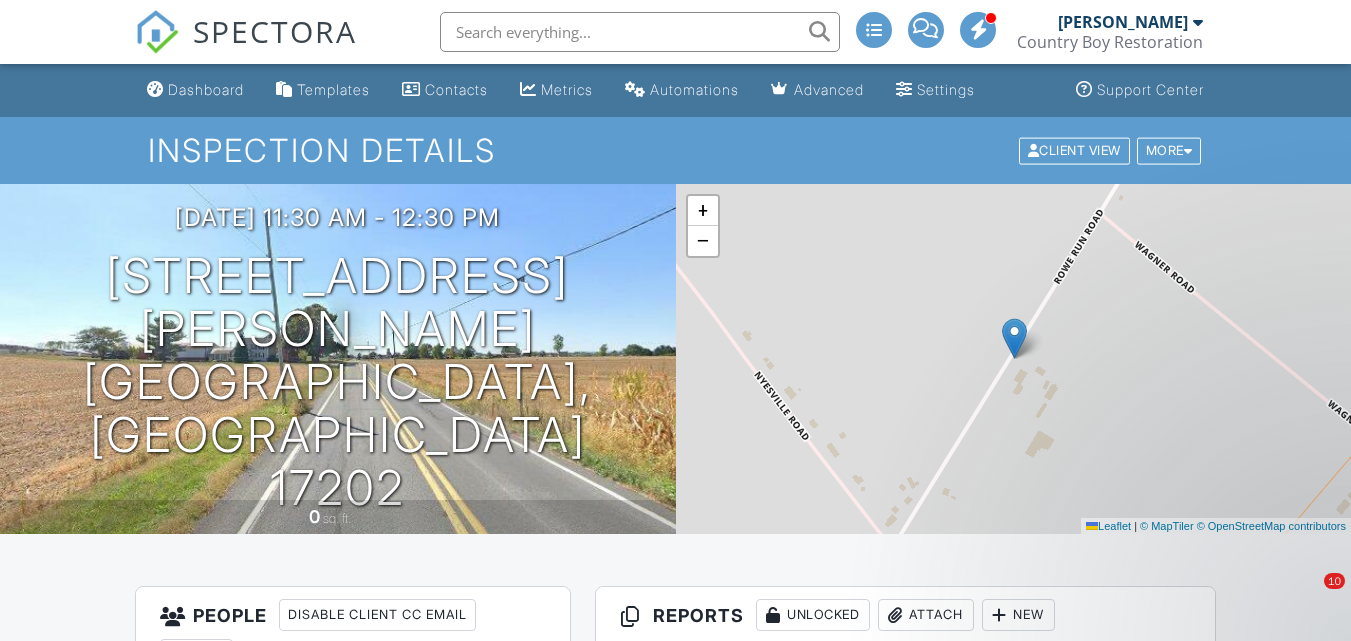 scroll, scrollTop: 3200, scrollLeft: 0, axis: vertical 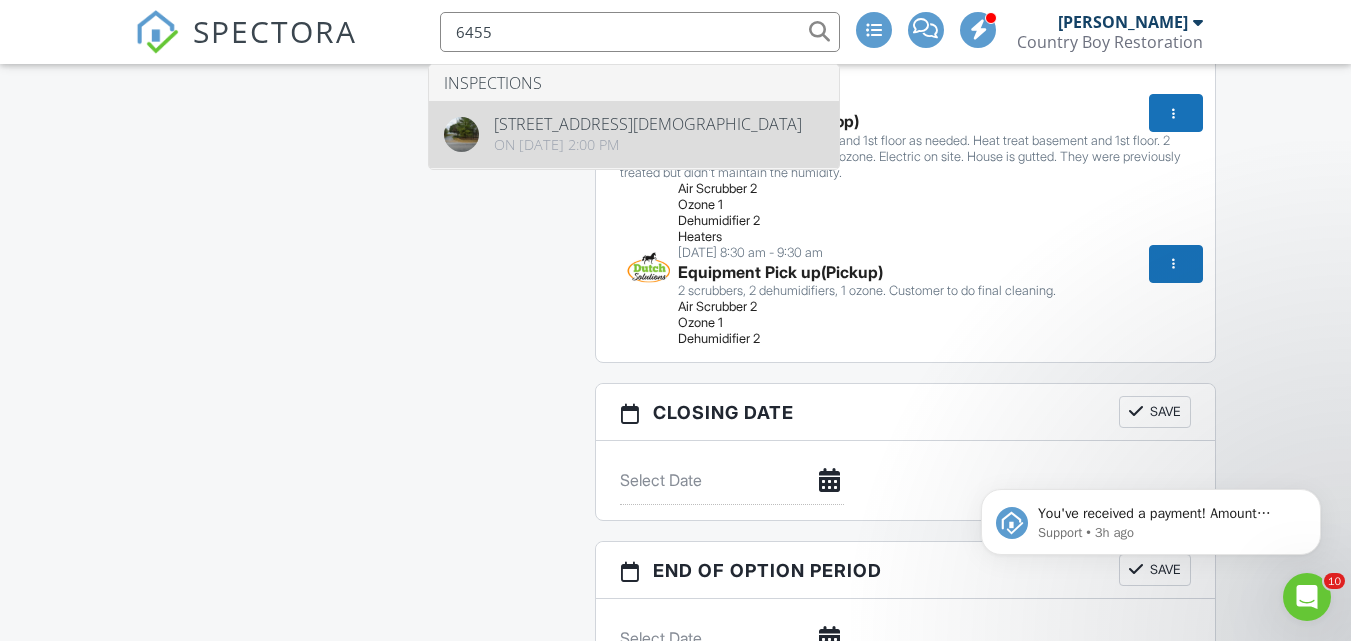 type on "6455" 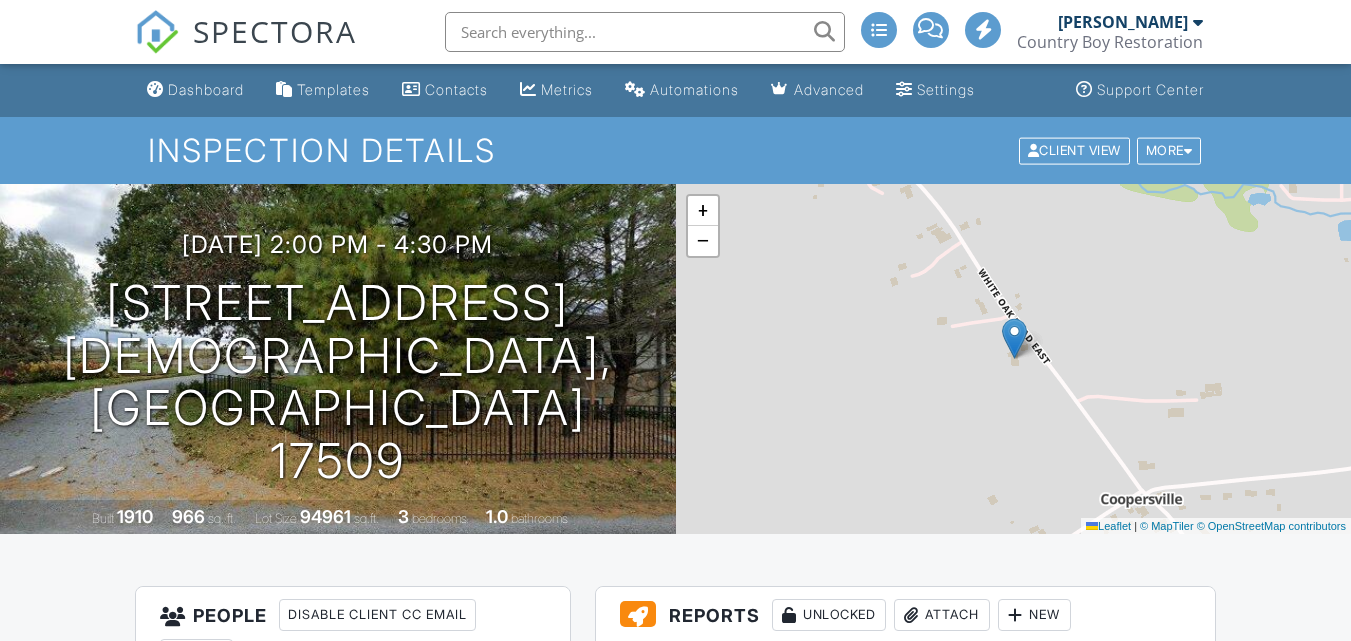 scroll, scrollTop: 600, scrollLeft: 0, axis: vertical 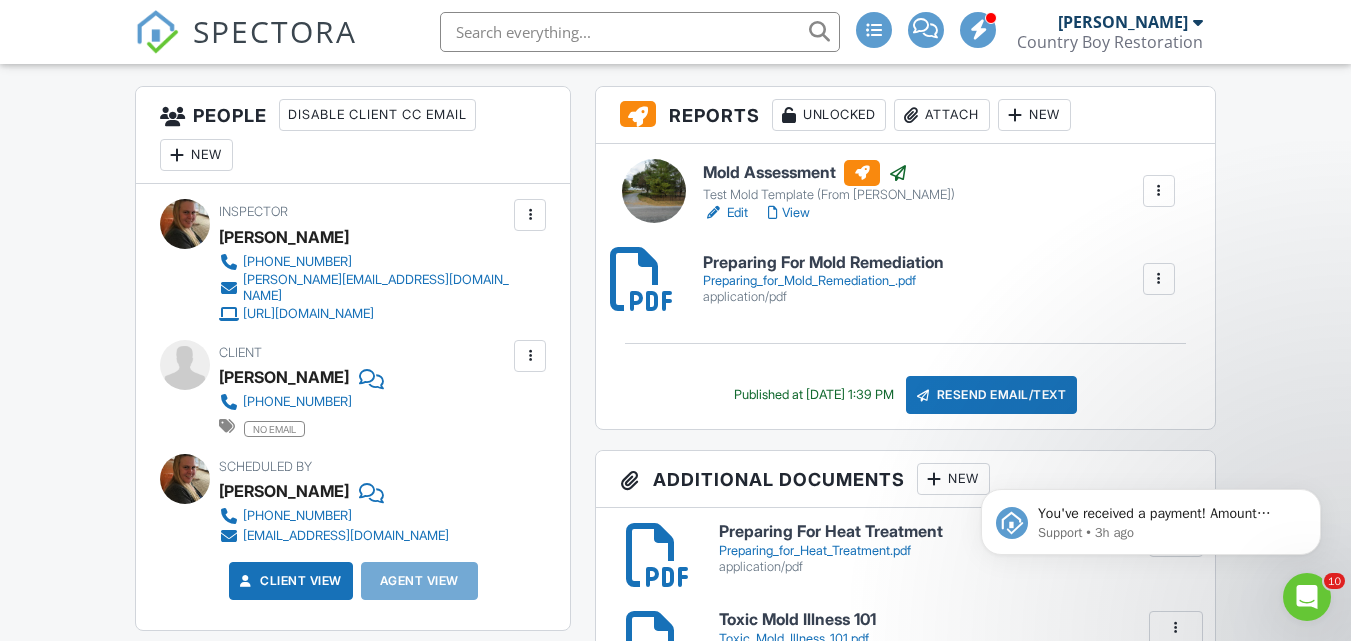 click at bounding box center [773, 213] 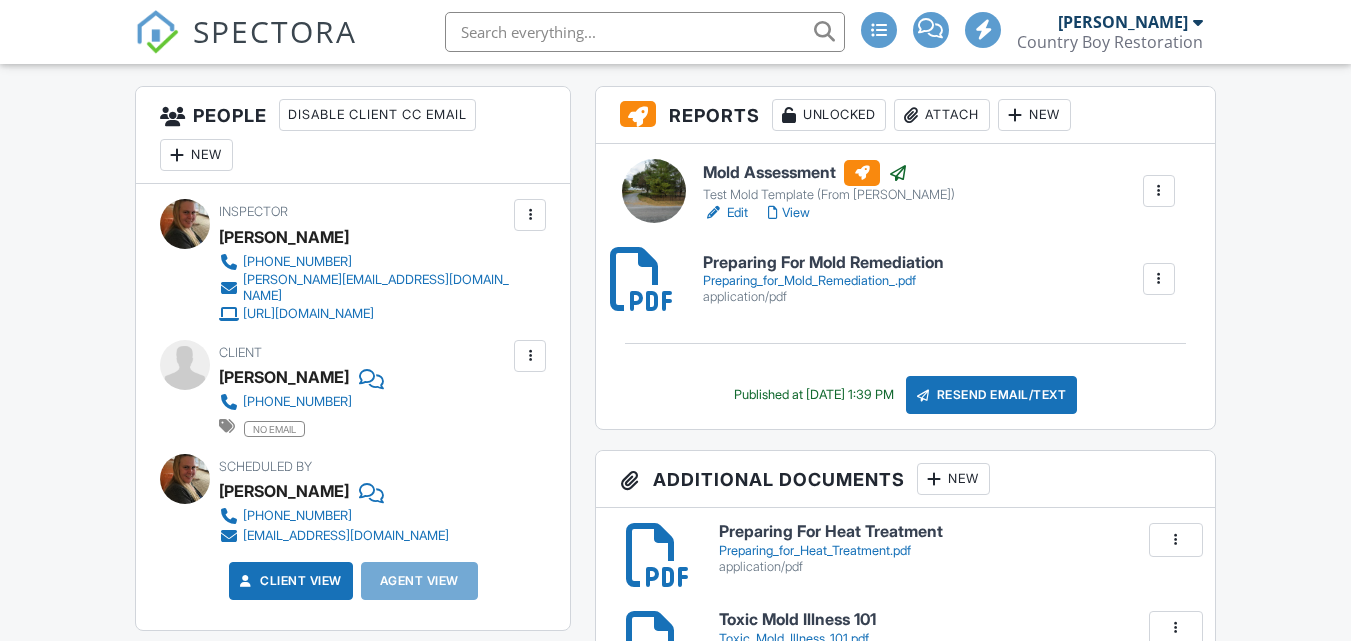 scroll, scrollTop: 500, scrollLeft: 0, axis: vertical 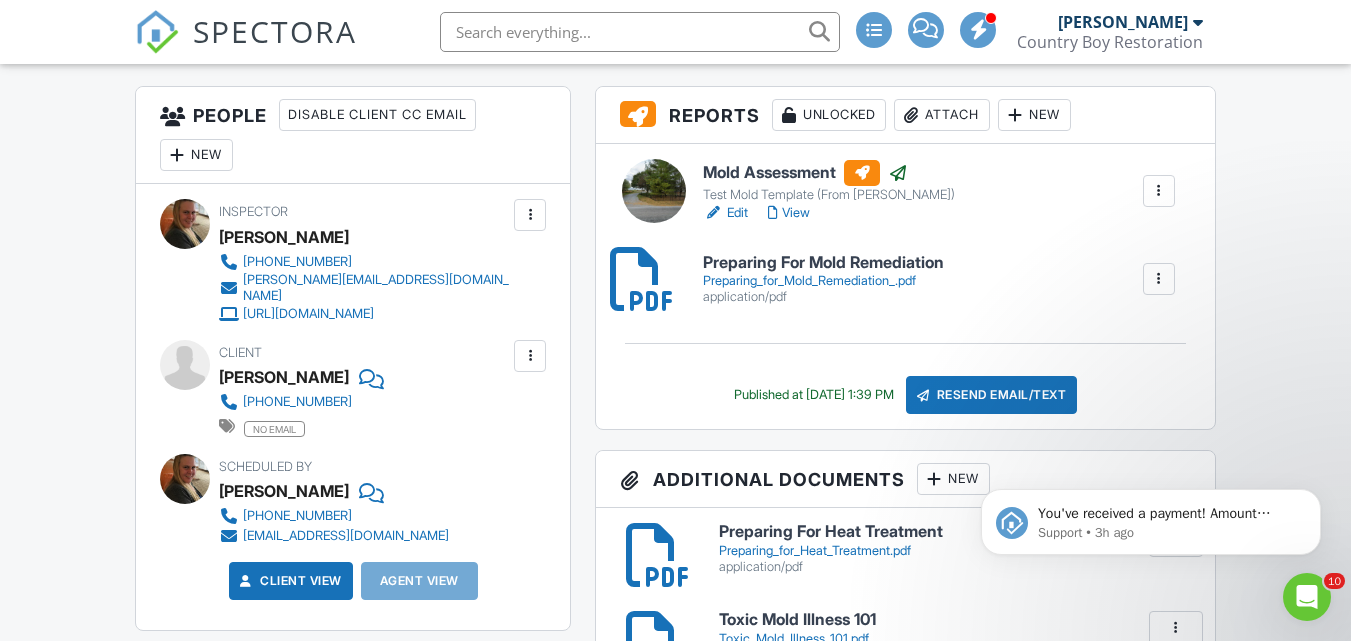 click on "Client
[PERSON_NAME]
[PHONE_NUMBER]
no email" at bounding box center [341, 389] 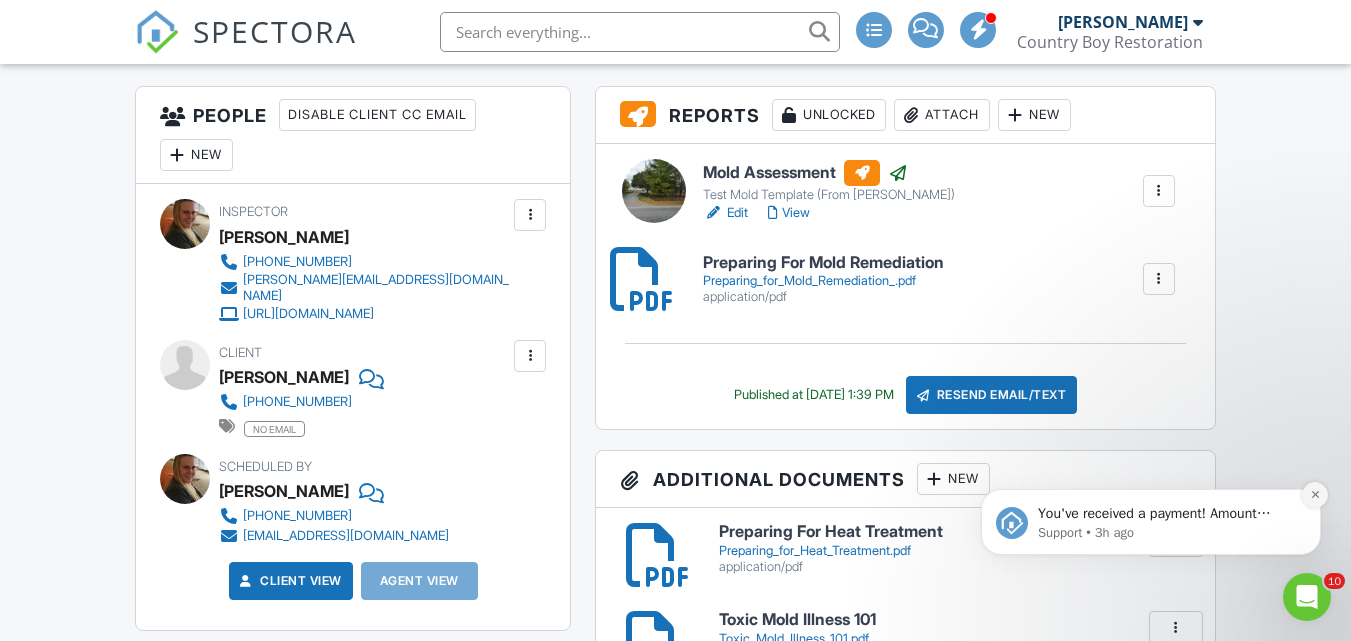 click 